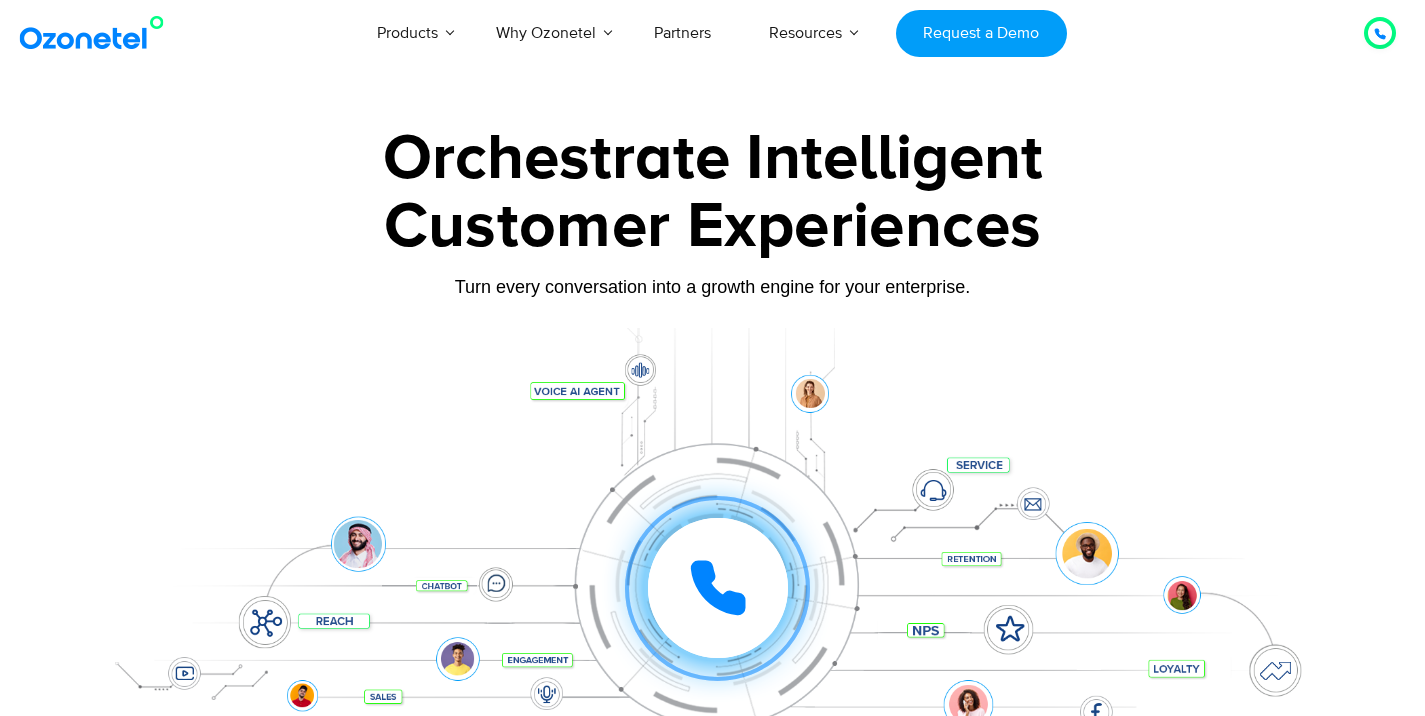 scroll, scrollTop: 0, scrollLeft: 0, axis: both 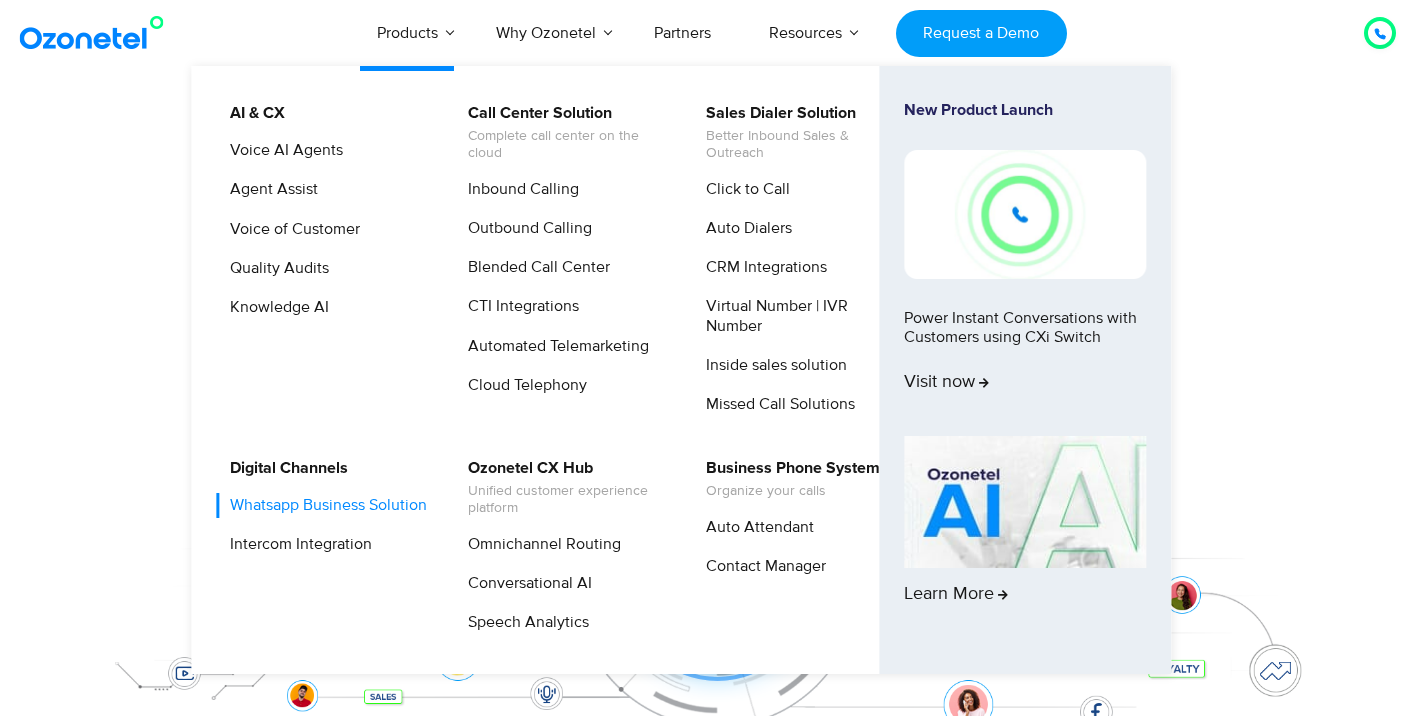 click on "Whatsapp Business Solution" at bounding box center [323, 505] 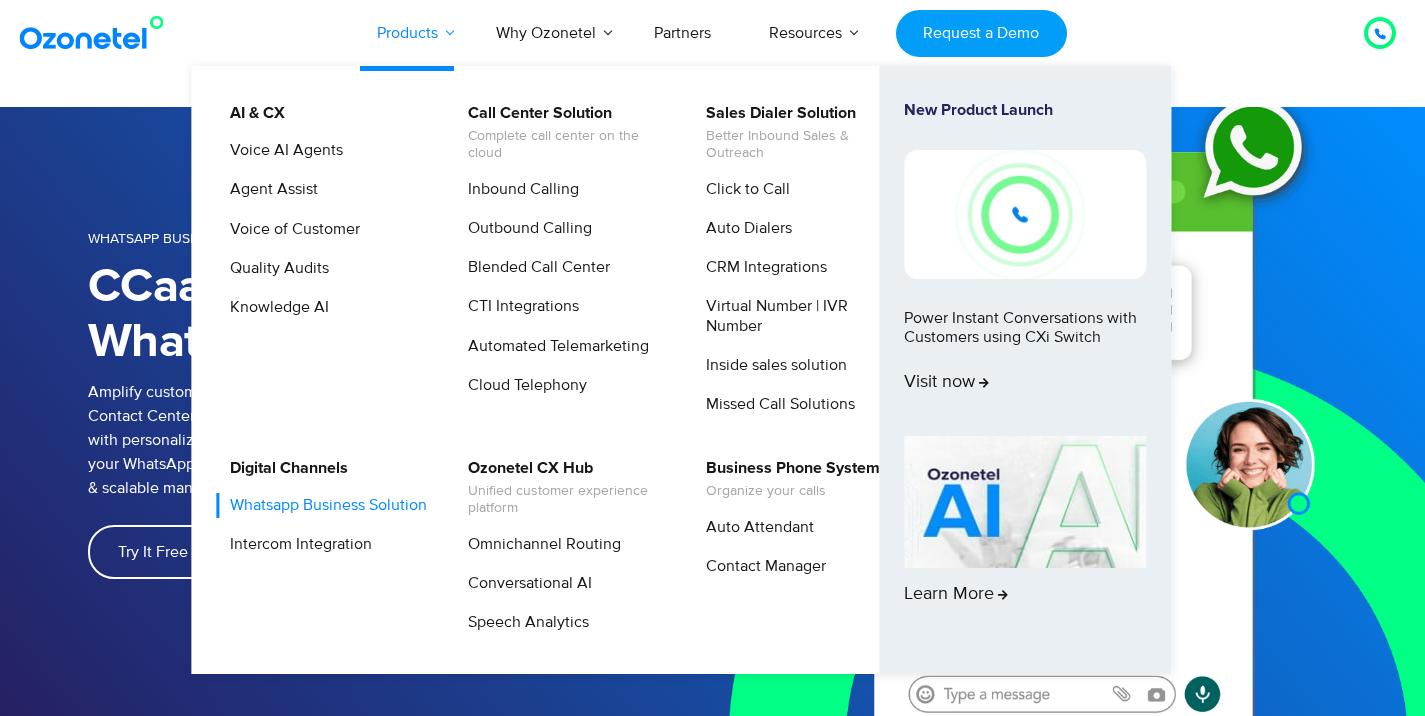 scroll, scrollTop: 0, scrollLeft: 0, axis: both 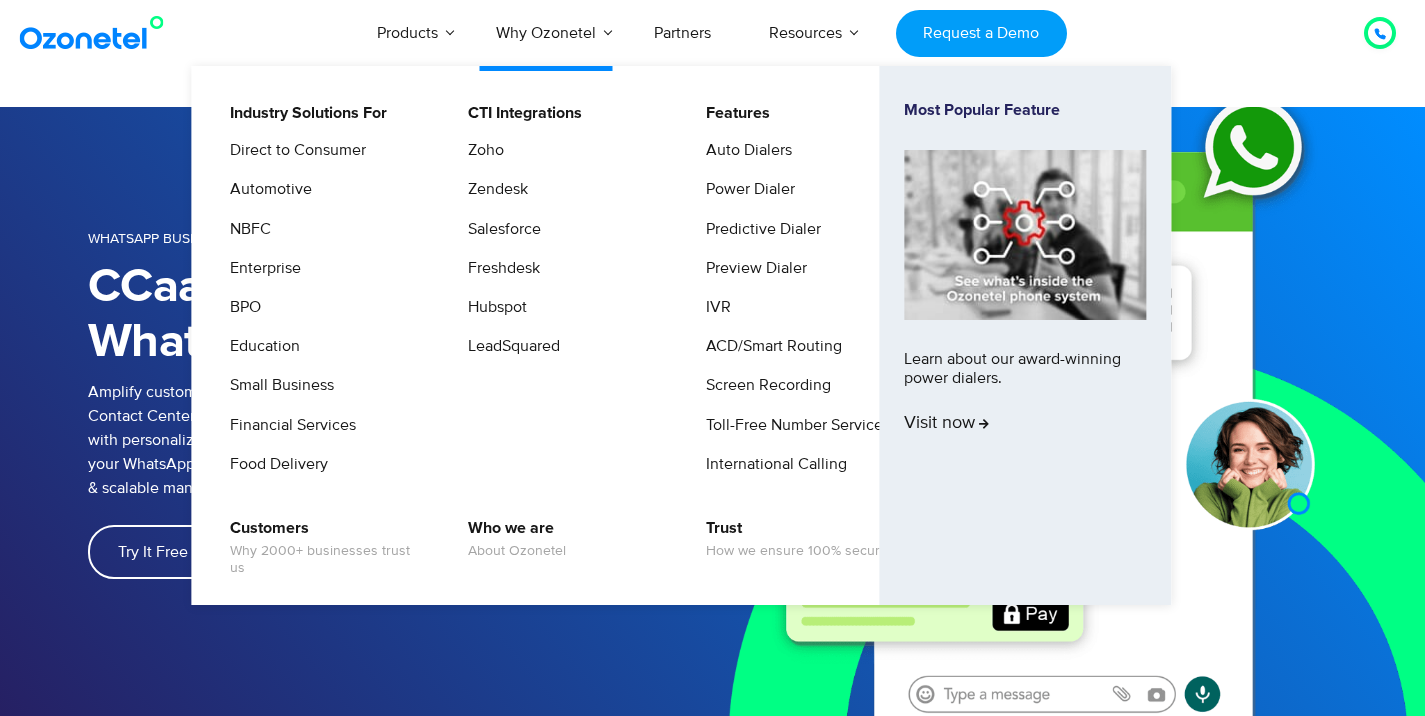 click on "Small Business" at bounding box center [323, 392] 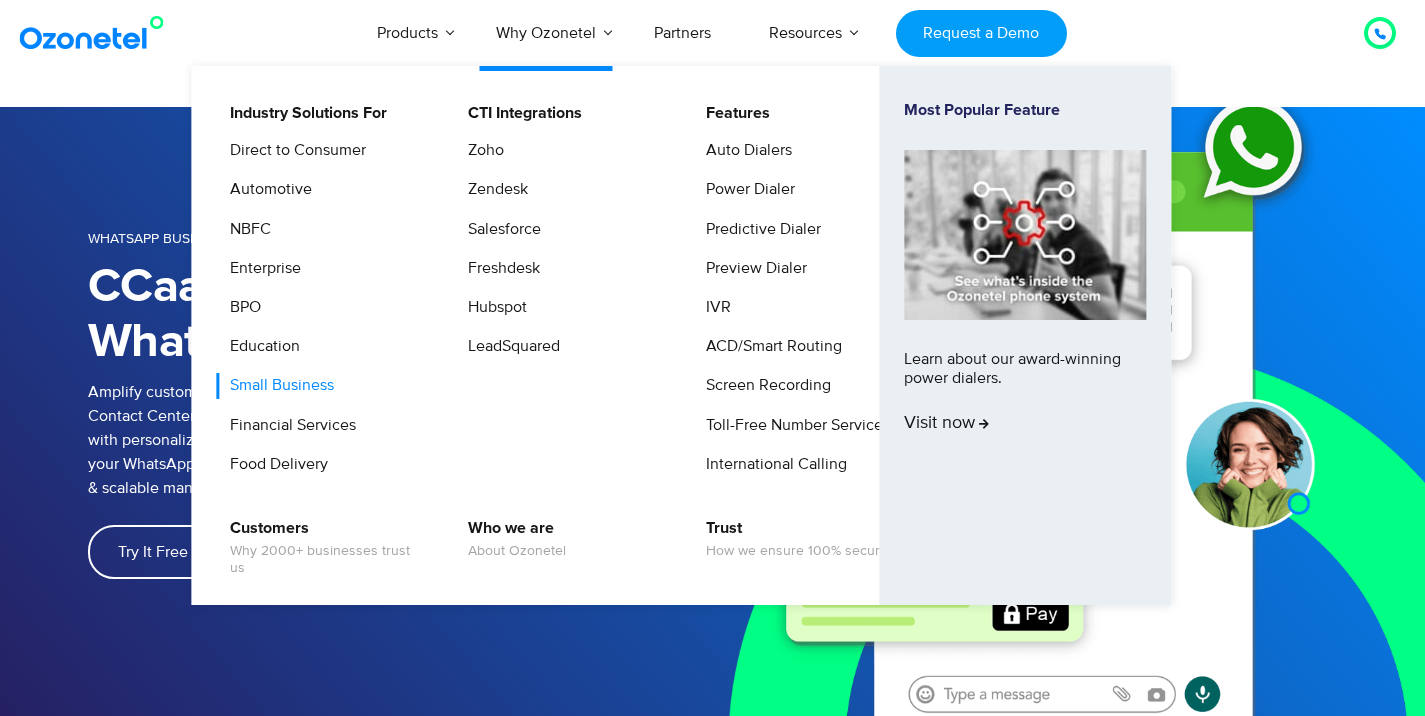 click on "Small Business" at bounding box center (277, 385) 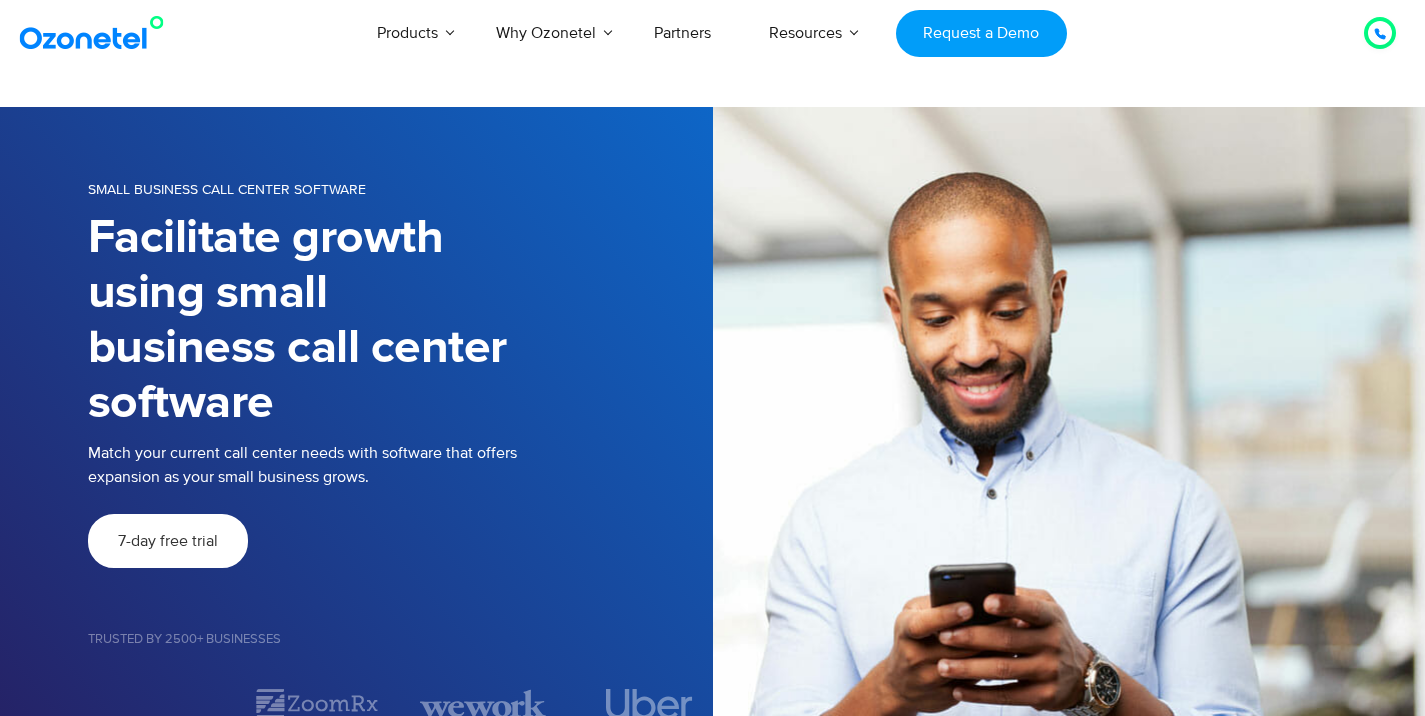 scroll, scrollTop: 0, scrollLeft: 0, axis: both 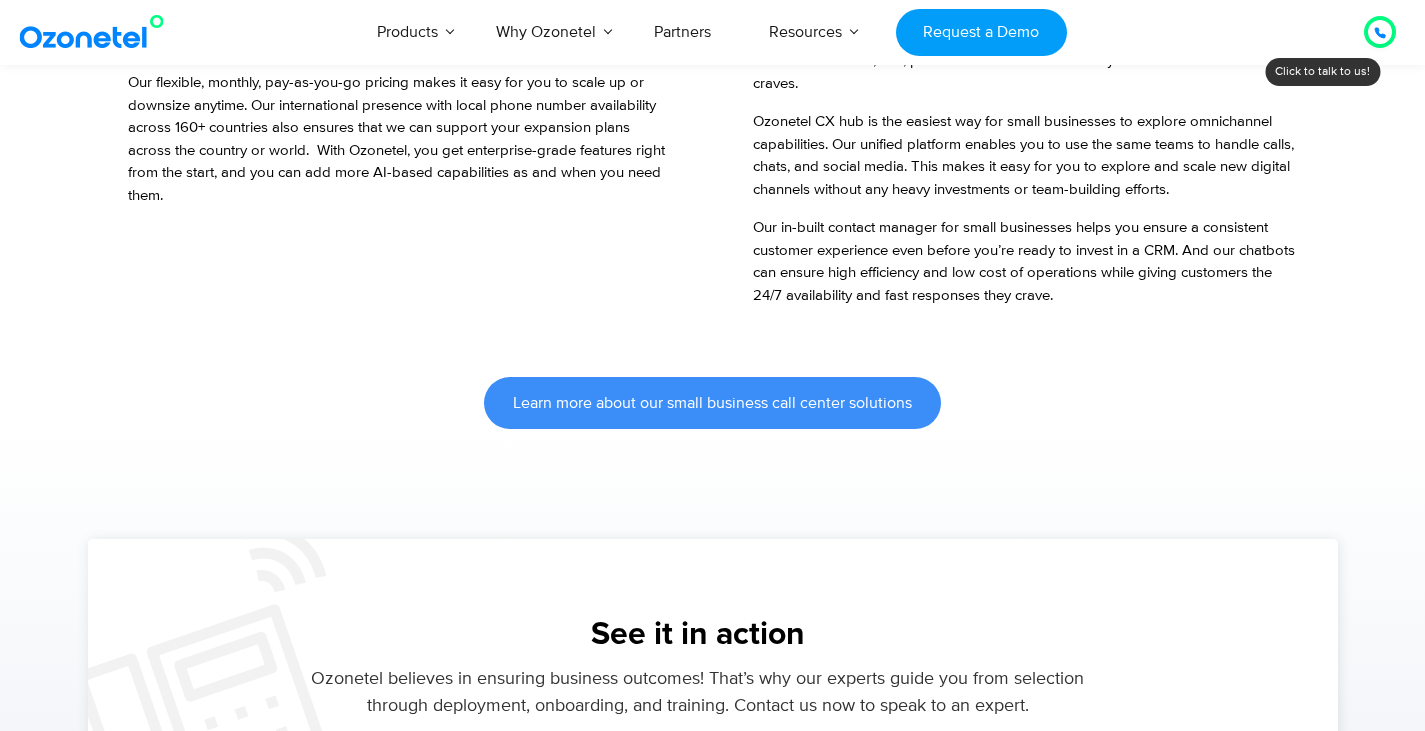 click at bounding box center (713, 713) 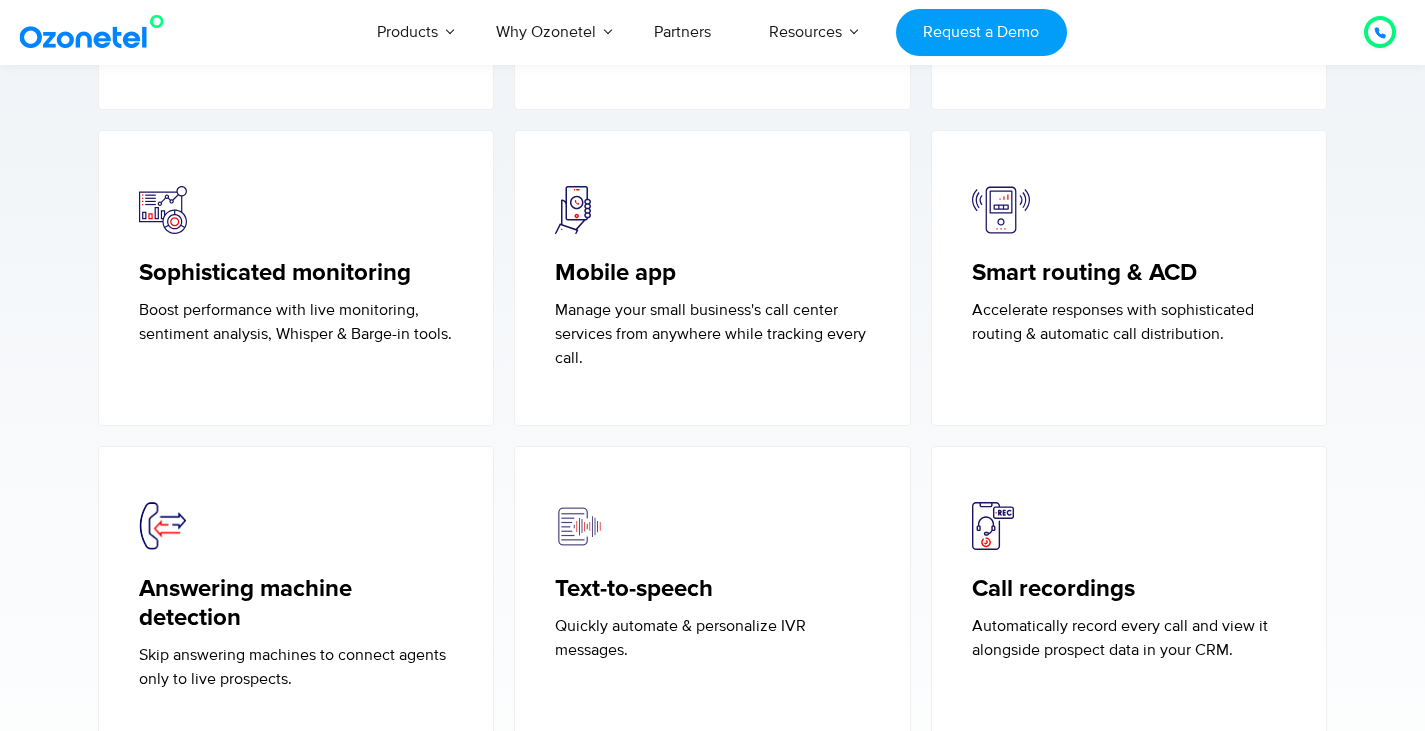 scroll, scrollTop: 3334, scrollLeft: 0, axis: vertical 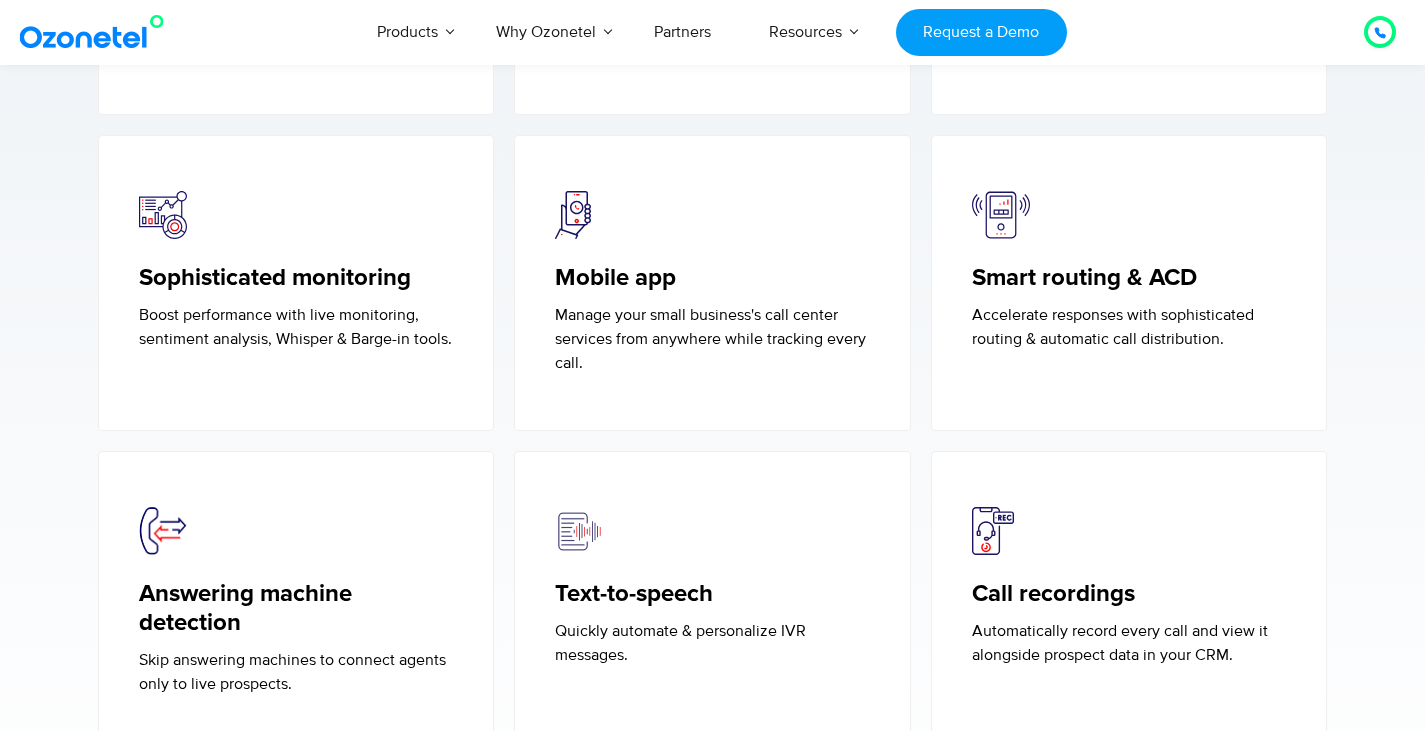 click at bounding box center [1129, 531] 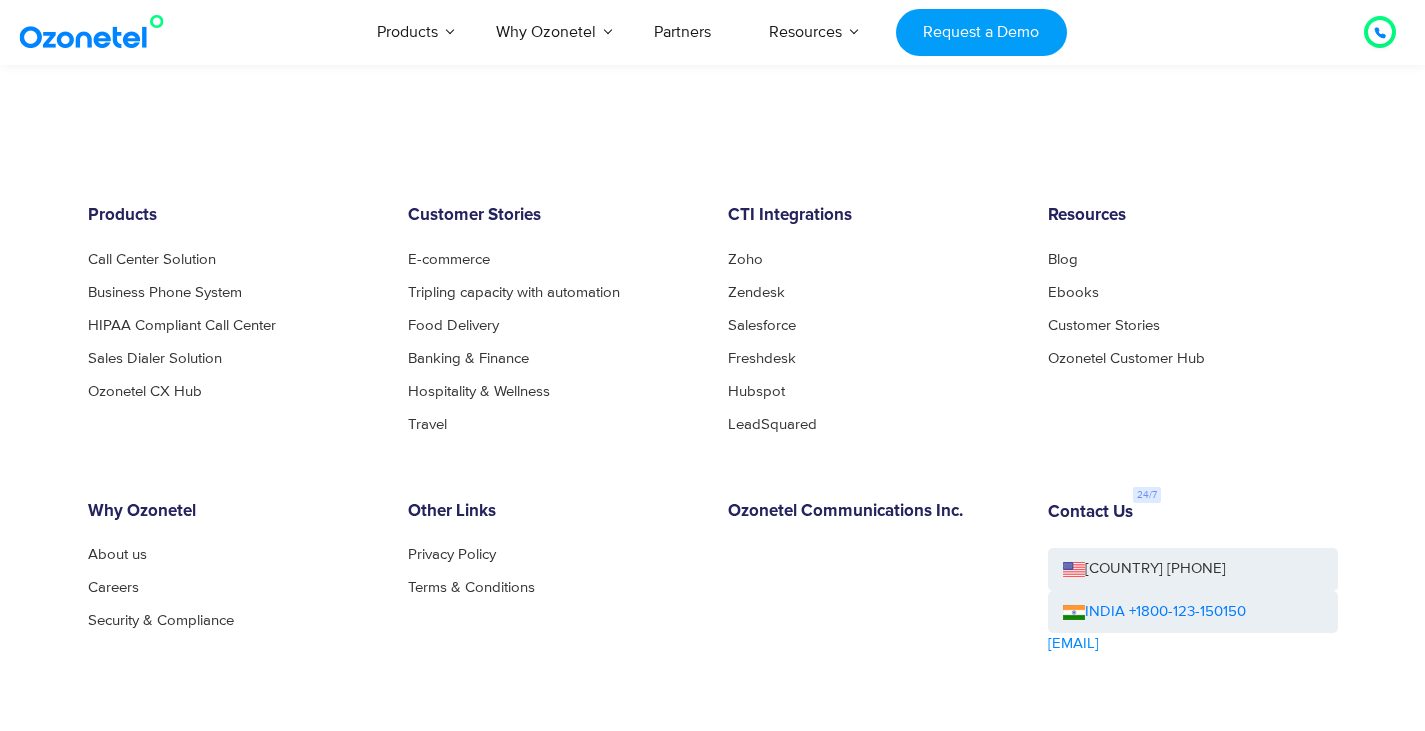 scroll, scrollTop: 1594, scrollLeft: 0, axis: vertical 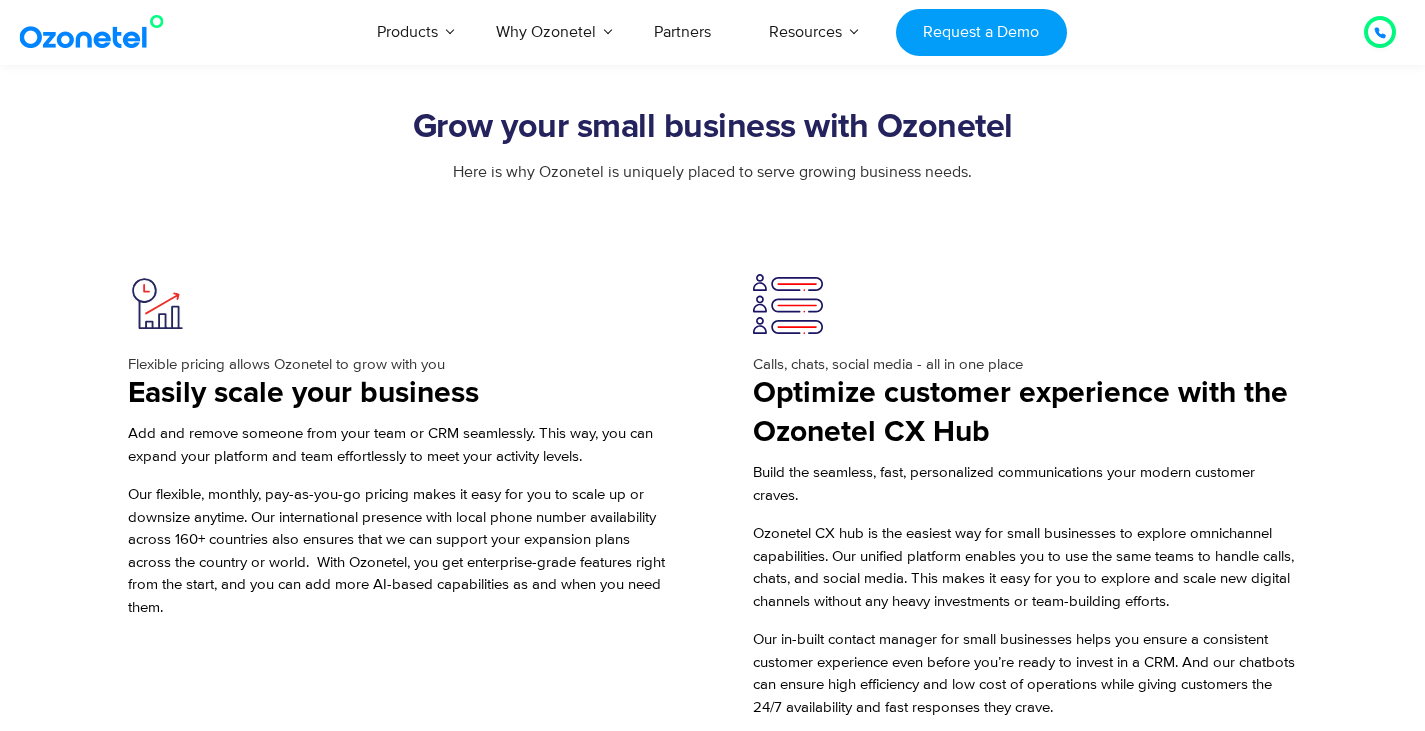 click on "Add and remove someone from your team or CRM seamlessly. This way, you can expand your platform and team effortlessly to meet your activity levels. Our flexible, monthly, pay-as-you-go pricing makes it easy for you to scale up or downsize anytime. Our international presence with local phone number availability across 160+ countries also ensures that we can support your expansion plans across the country or world.  With Ozonetel, you get enterprise-grade features right from the start, and you can add more AI-based capabilities as and when you need them." at bounding box center [400, 521] 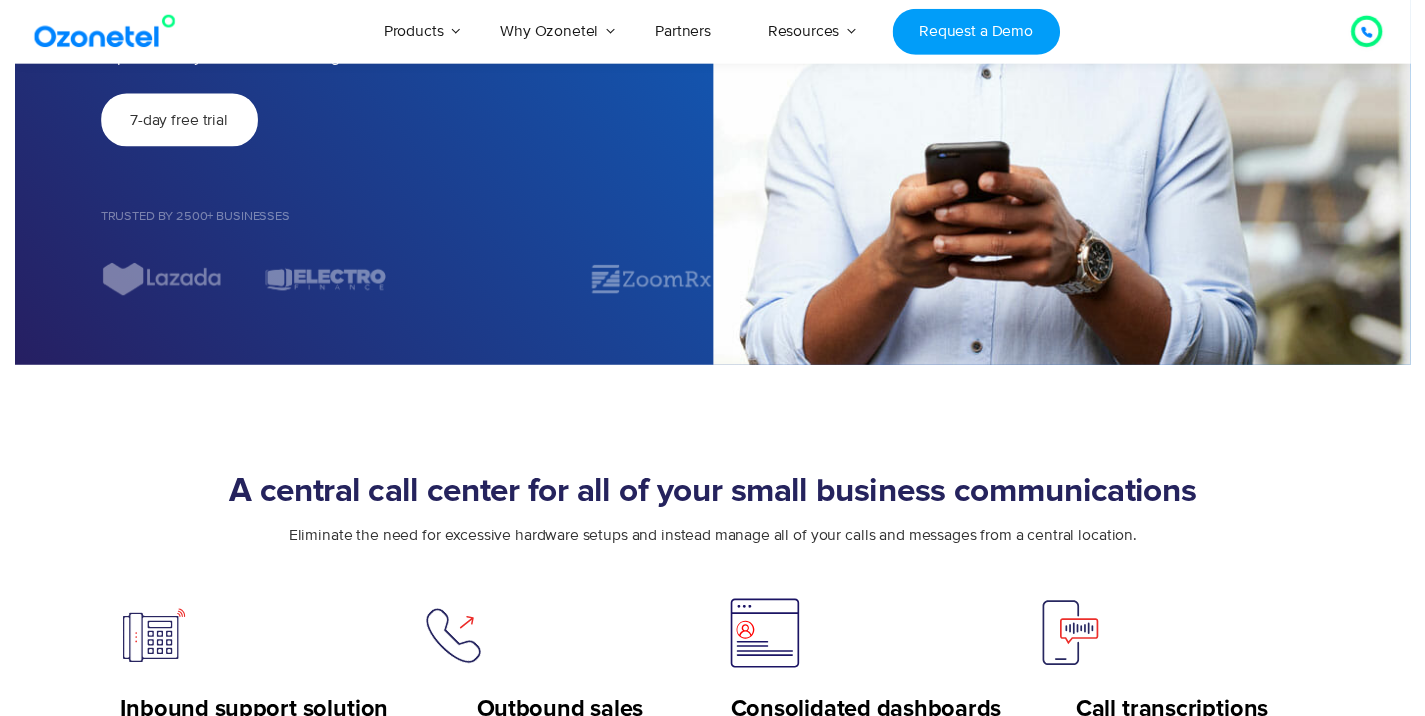 scroll, scrollTop: 0, scrollLeft: 0, axis: both 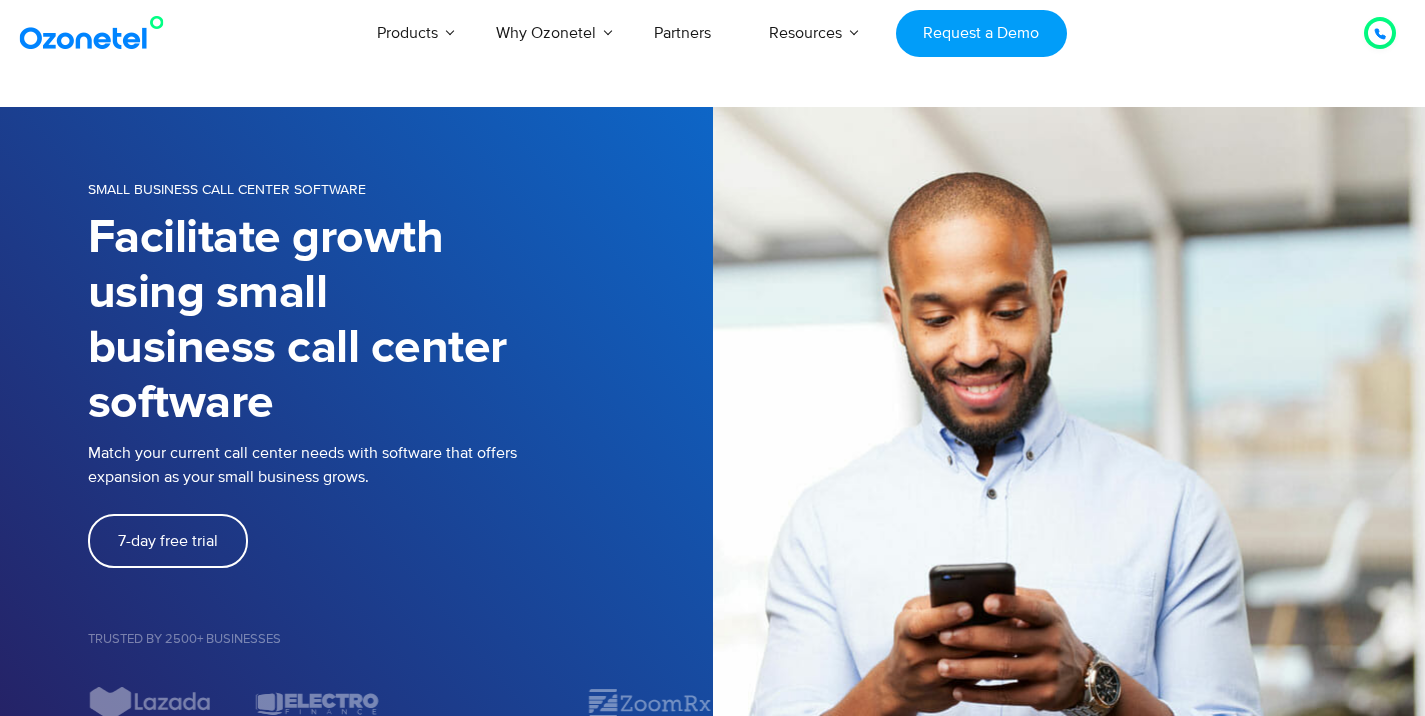 click on "7-day free trial" at bounding box center (168, 541) 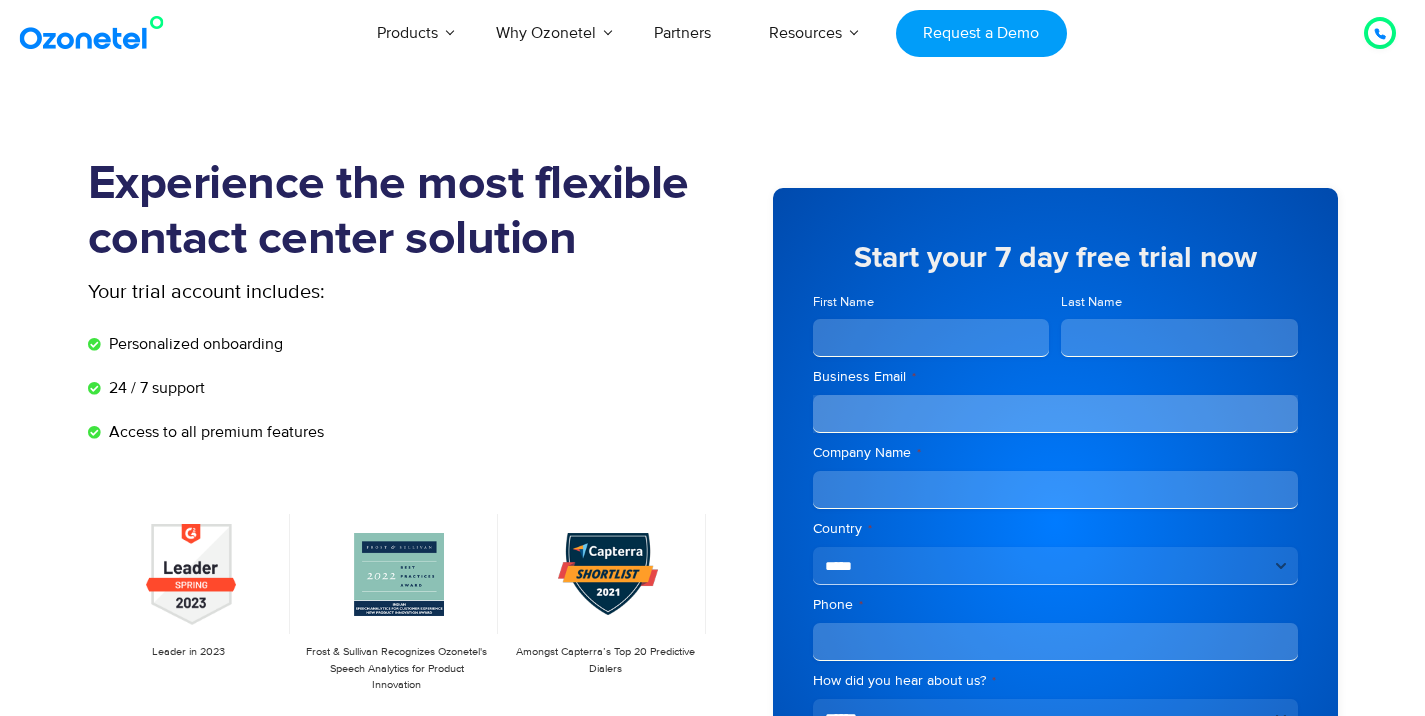 scroll, scrollTop: 0, scrollLeft: 0, axis: both 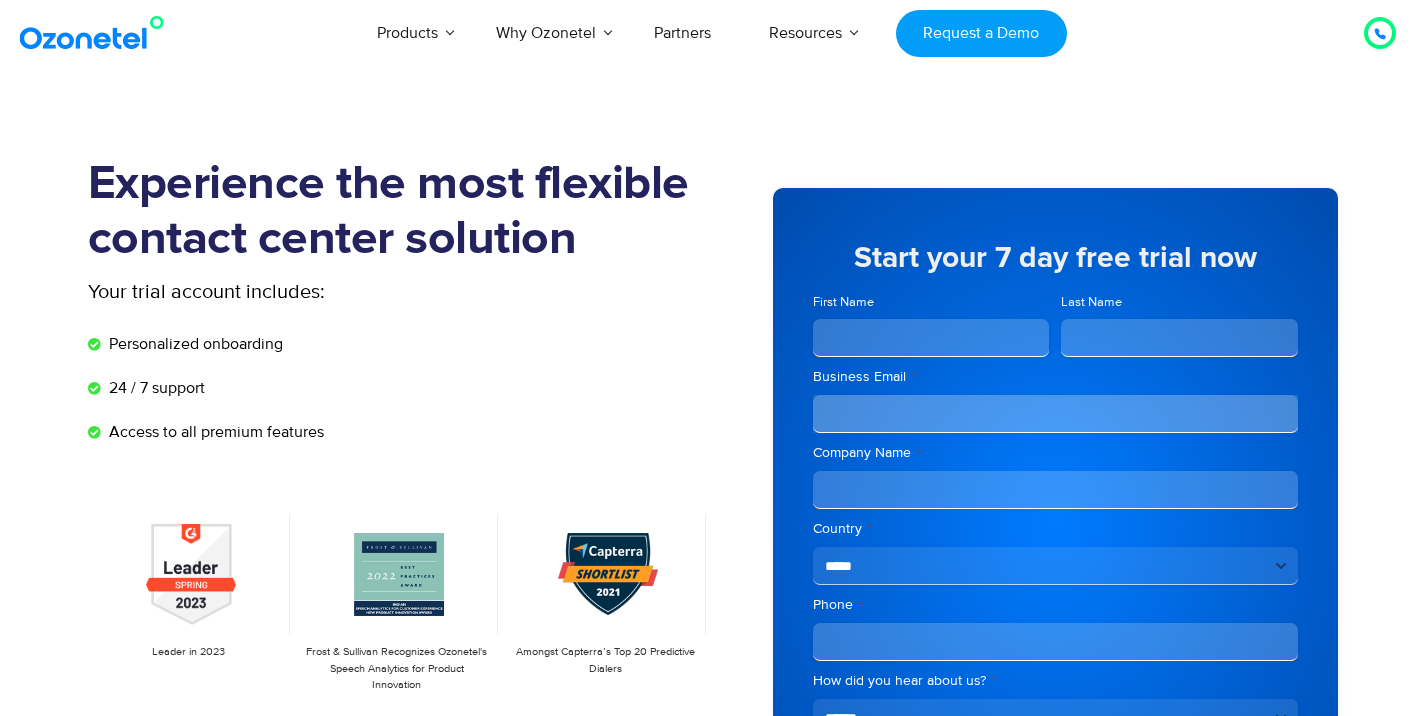 click on "First Name" at bounding box center (931, 338) 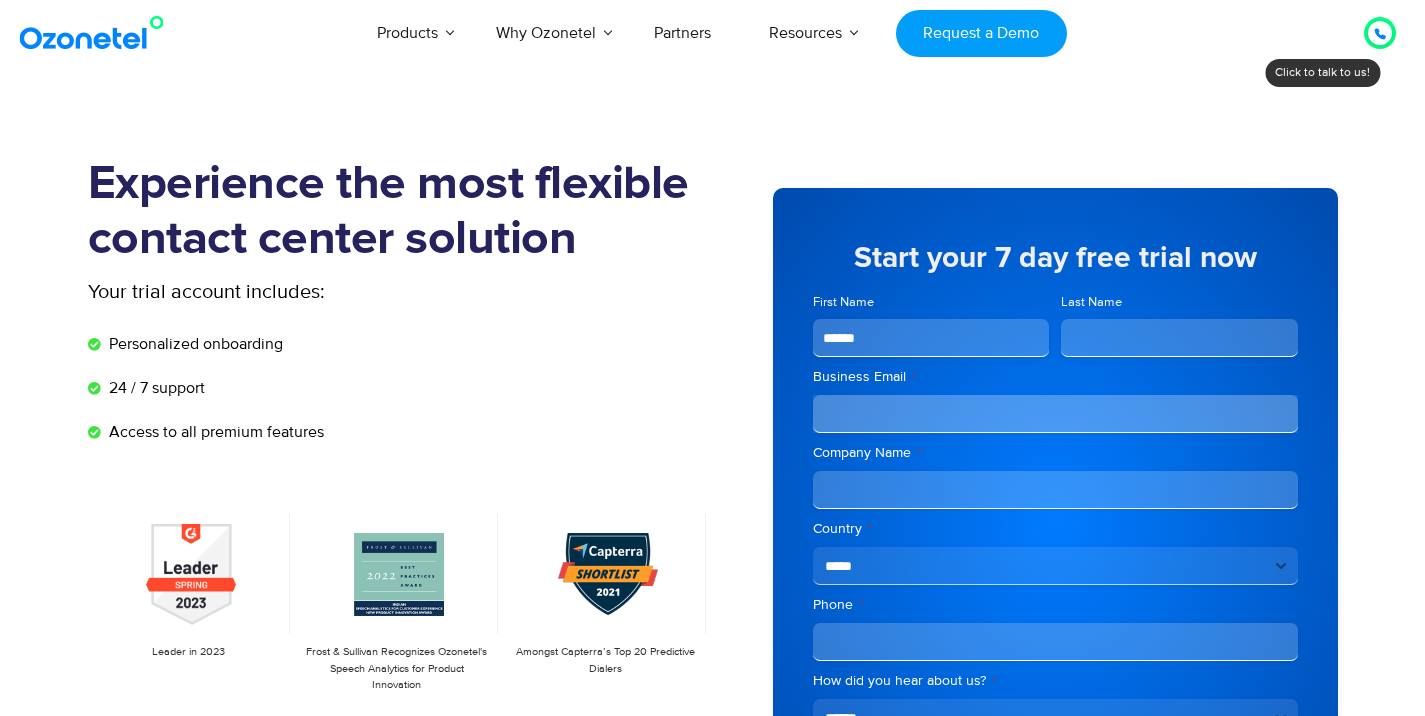 type on "******" 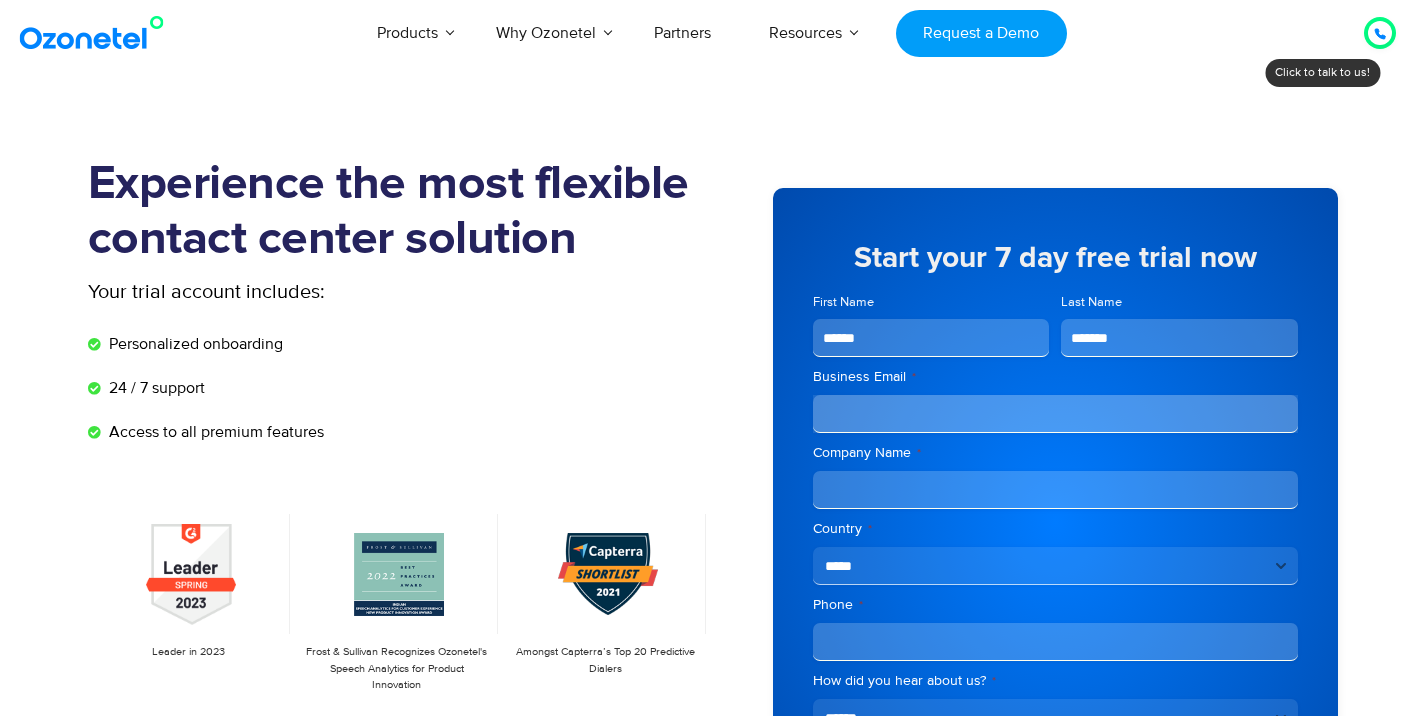 type on "*******" 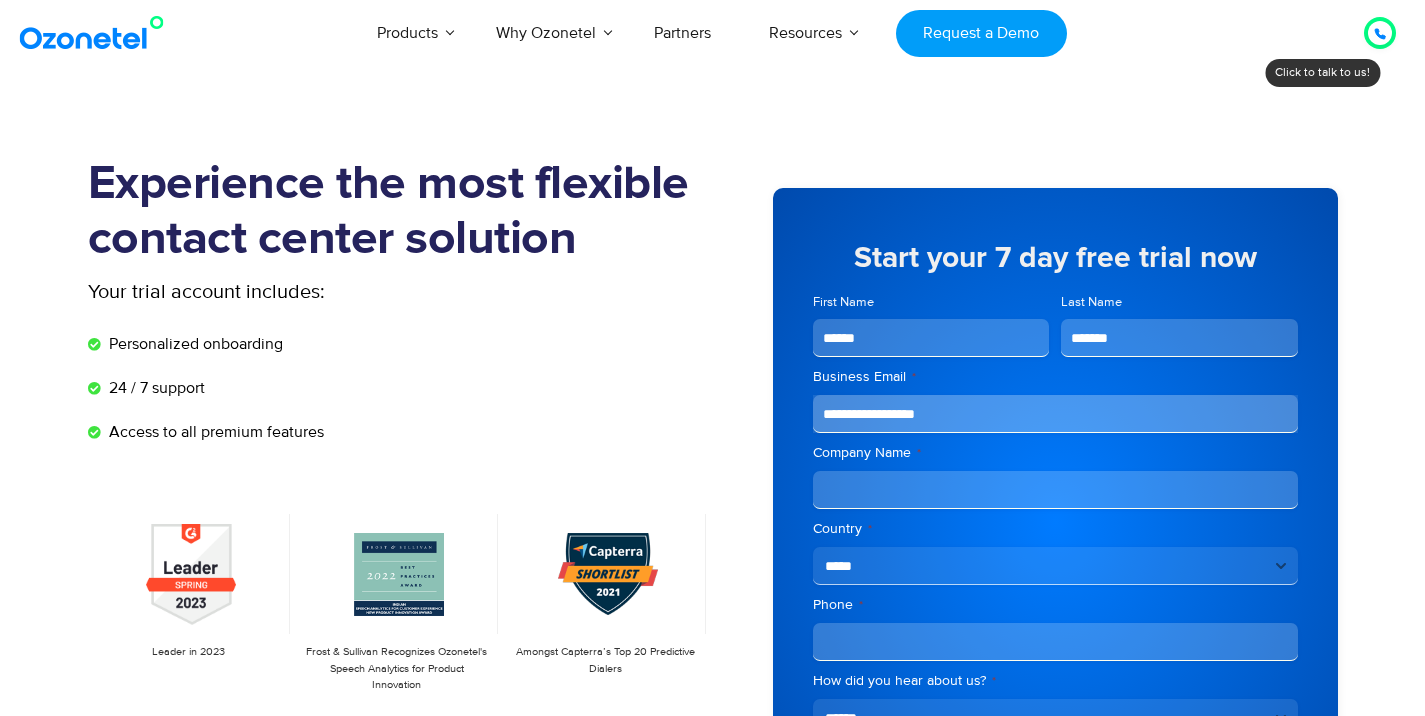 type on "**********" 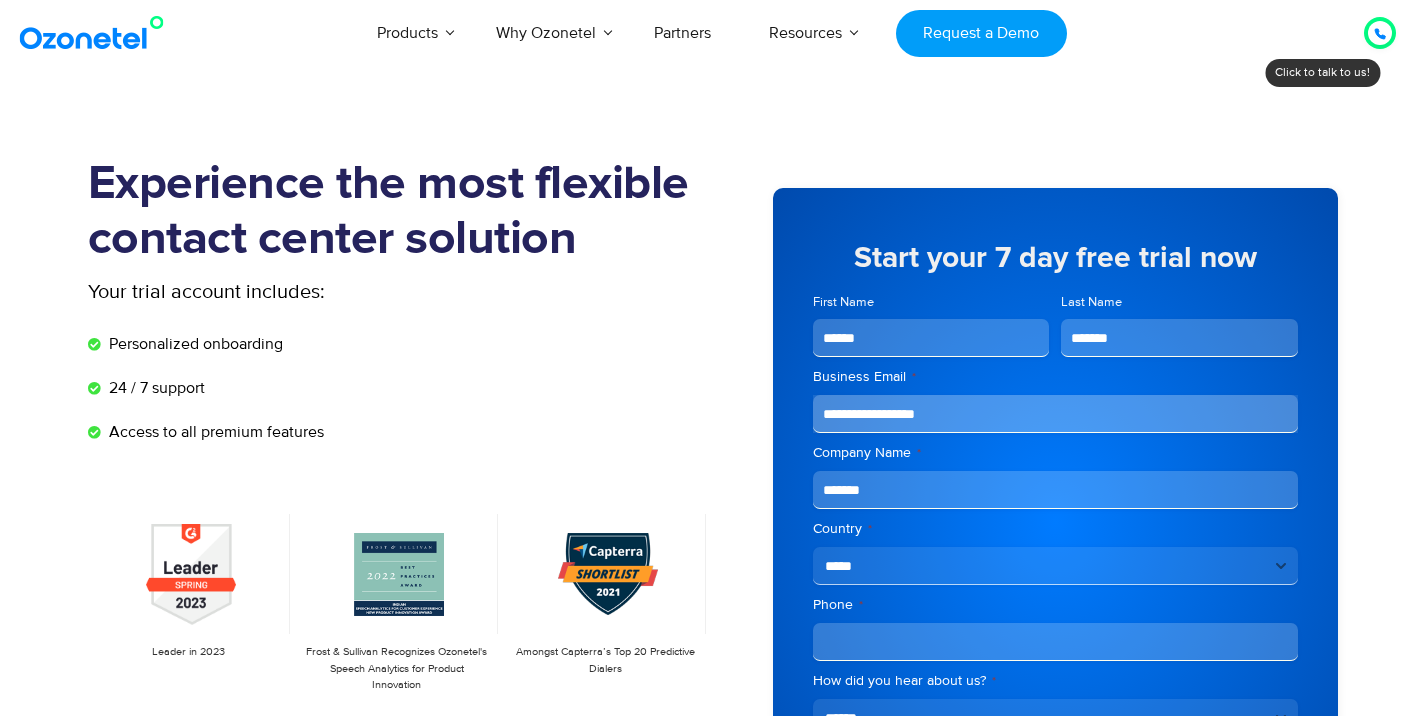 type on "*******" 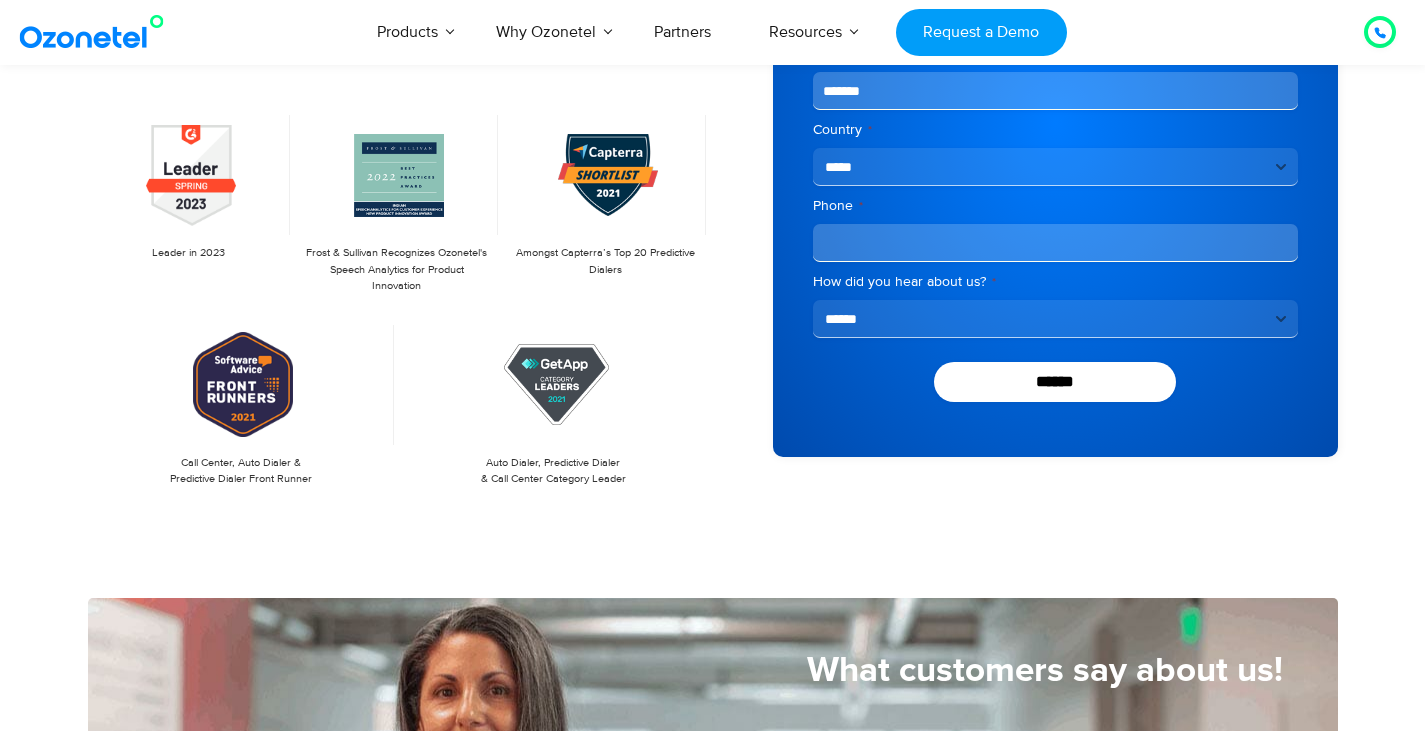 scroll, scrollTop: 400, scrollLeft: 0, axis: vertical 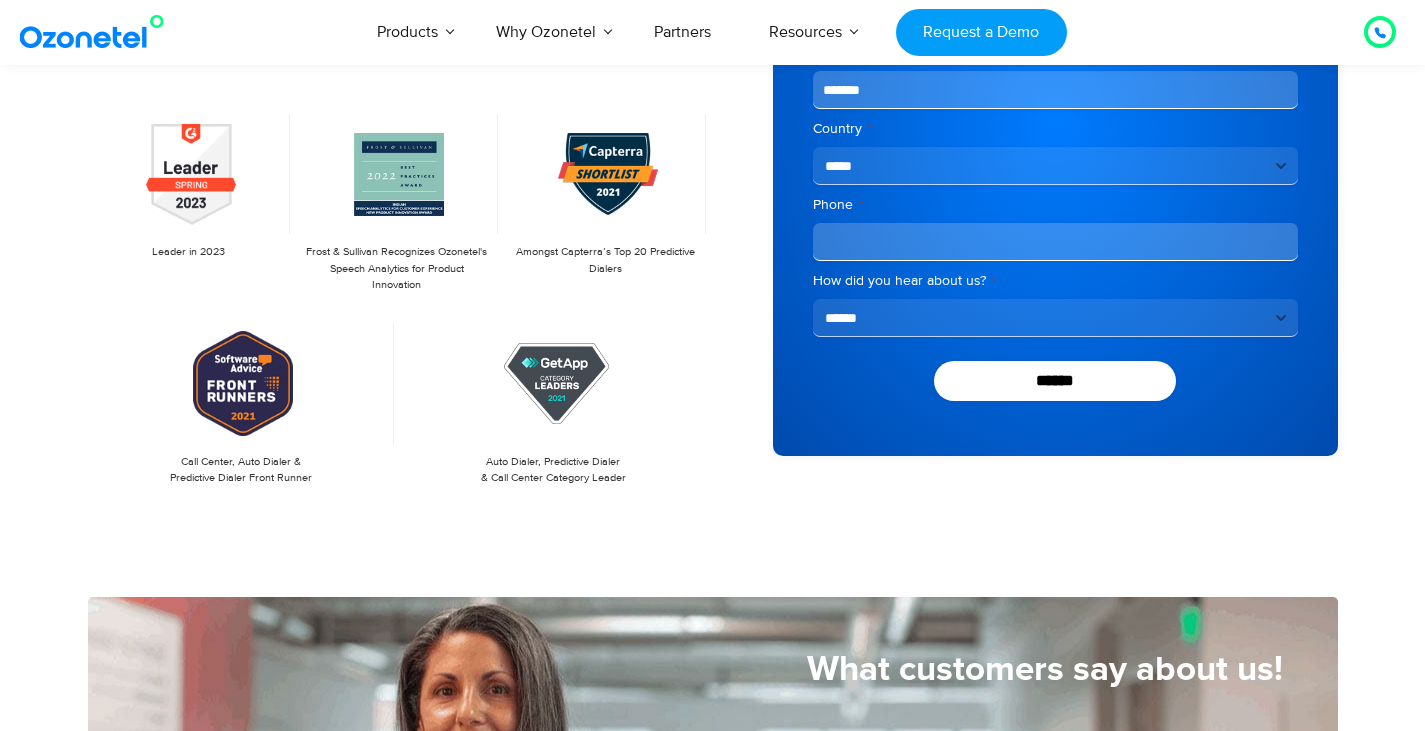 click on "Phone *" at bounding box center [1055, 242] 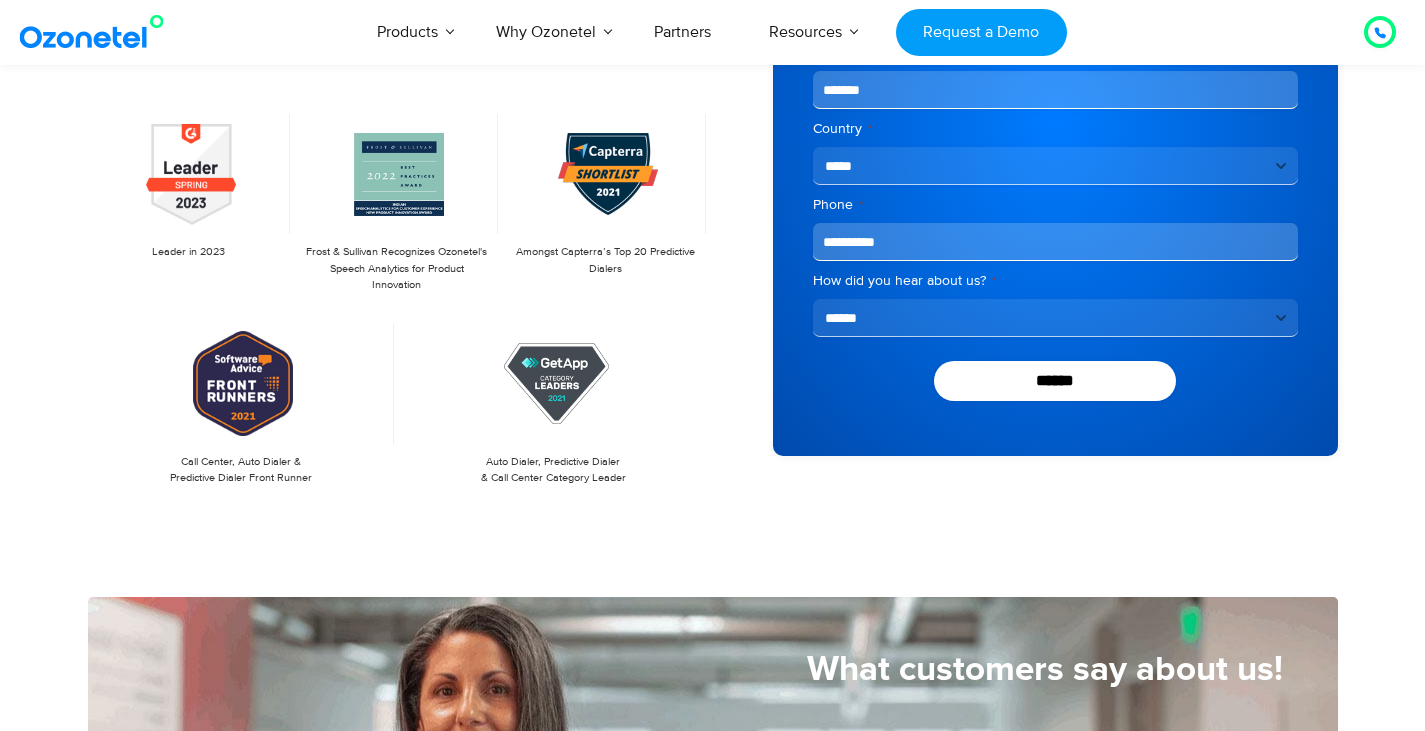 type on "**********" 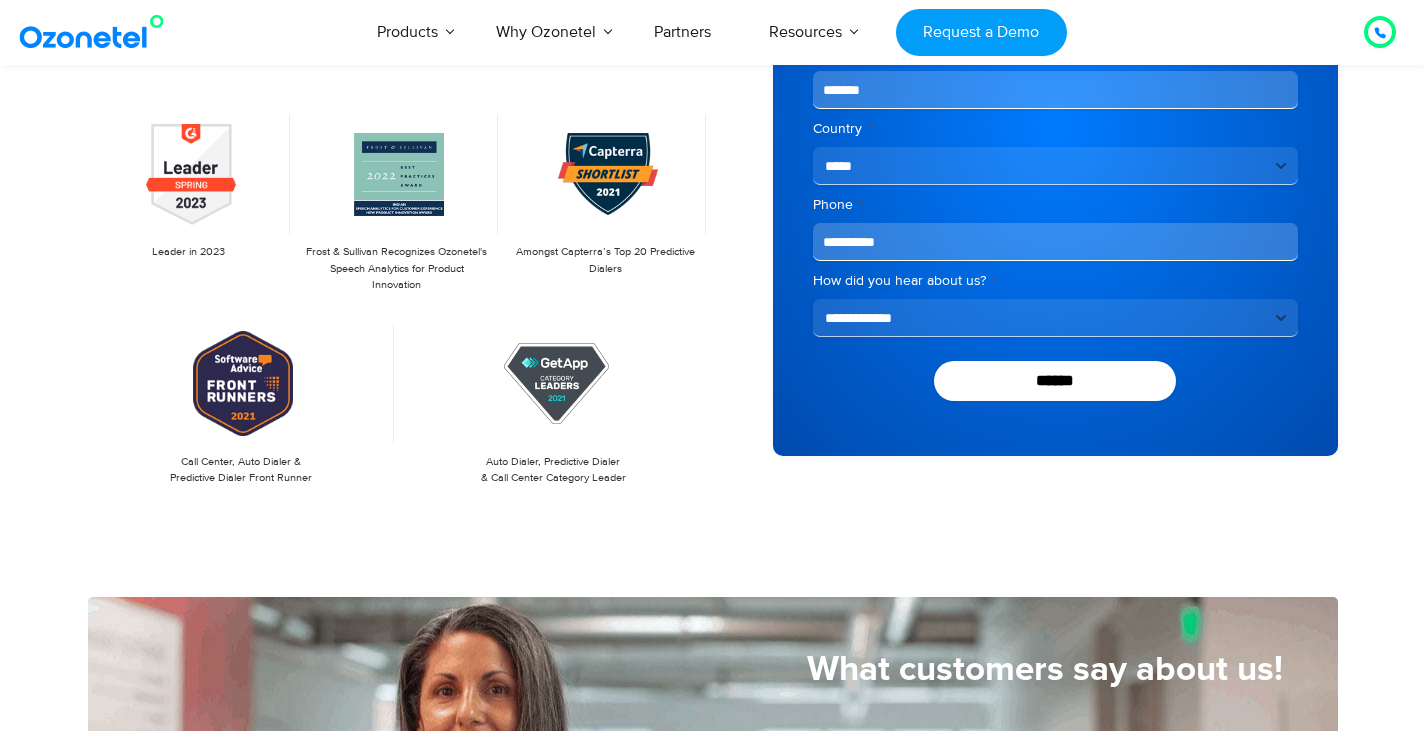 click on "**********" at bounding box center (1055, 318) 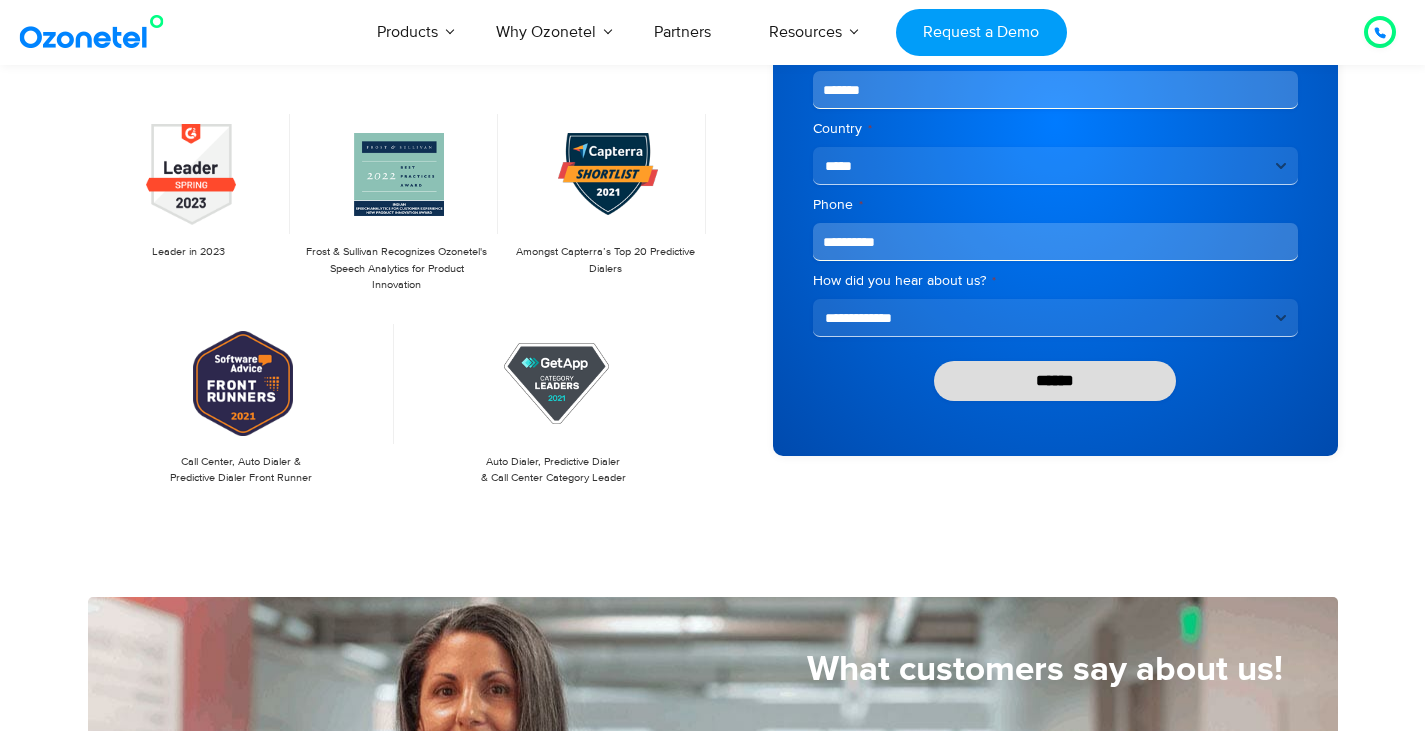 click on "******" at bounding box center (1055, 381) 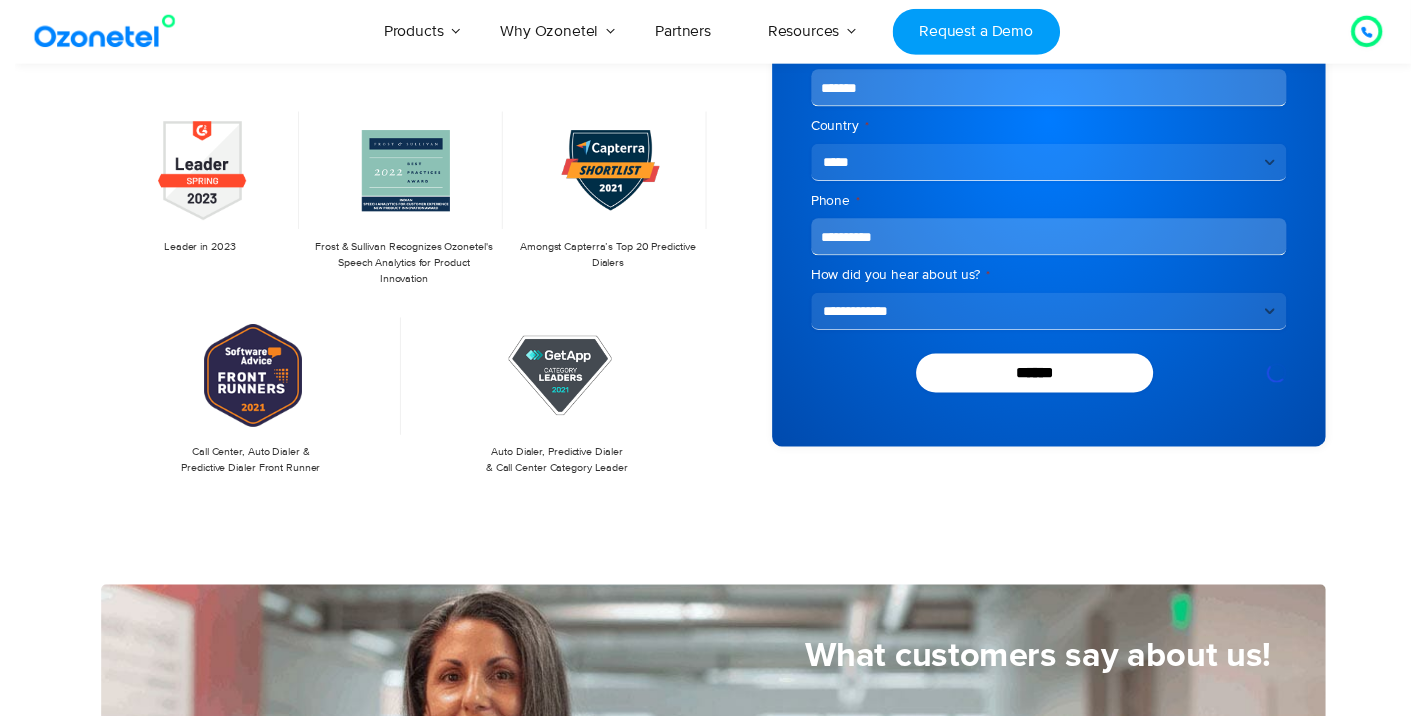 scroll, scrollTop: 0, scrollLeft: 0, axis: both 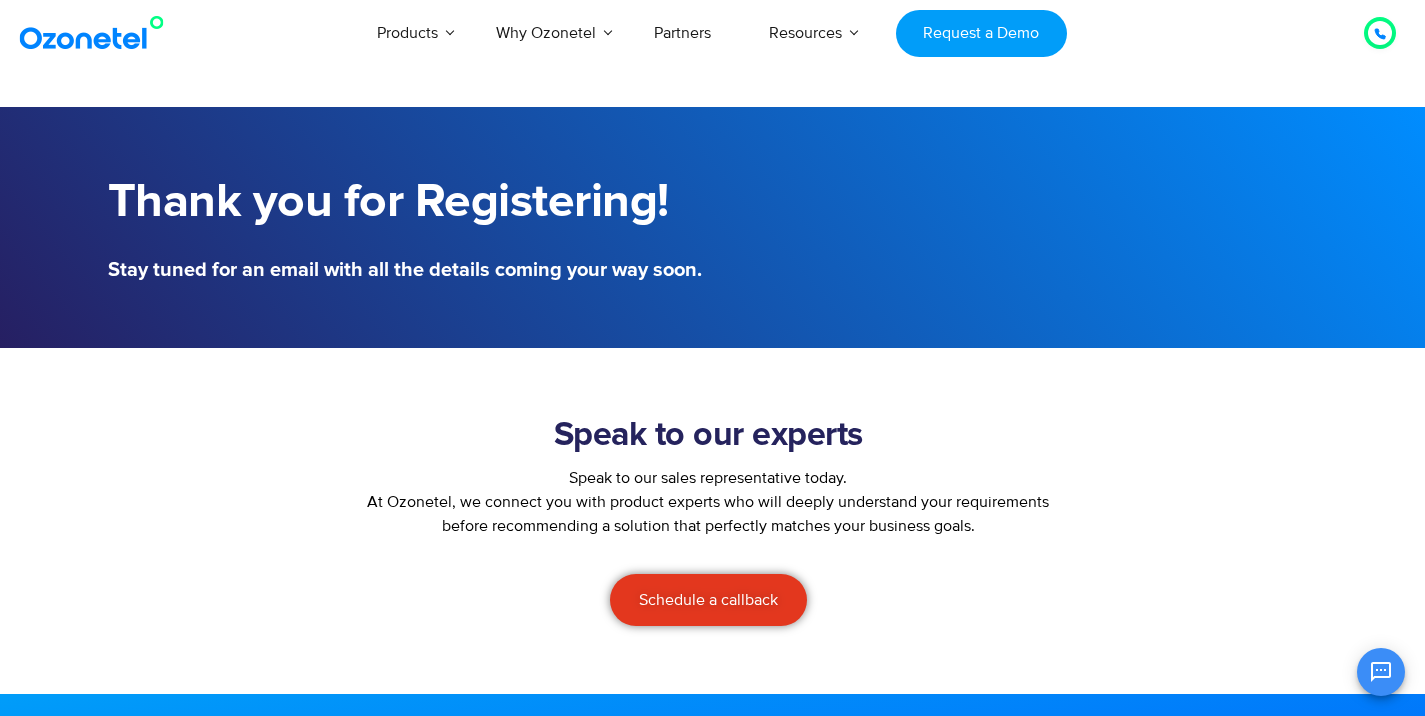 click on "Speak to our experts
Speak to our sales representative today.
At Ozonetel, we connect you with product experts who will deeply understand your requirements before recommending a solution that perfectly matches your business goals.
Schedule a callback" at bounding box center [712, 521] 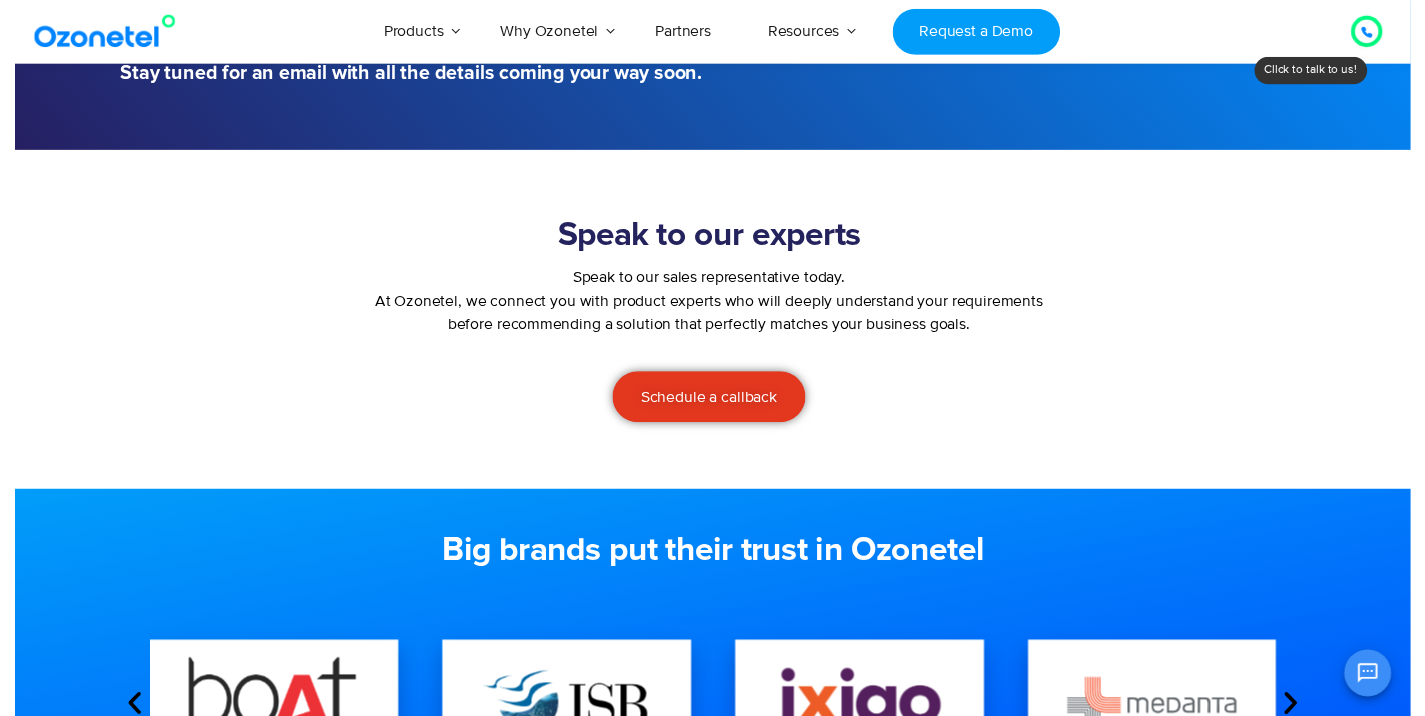 scroll, scrollTop: 56, scrollLeft: 0, axis: vertical 